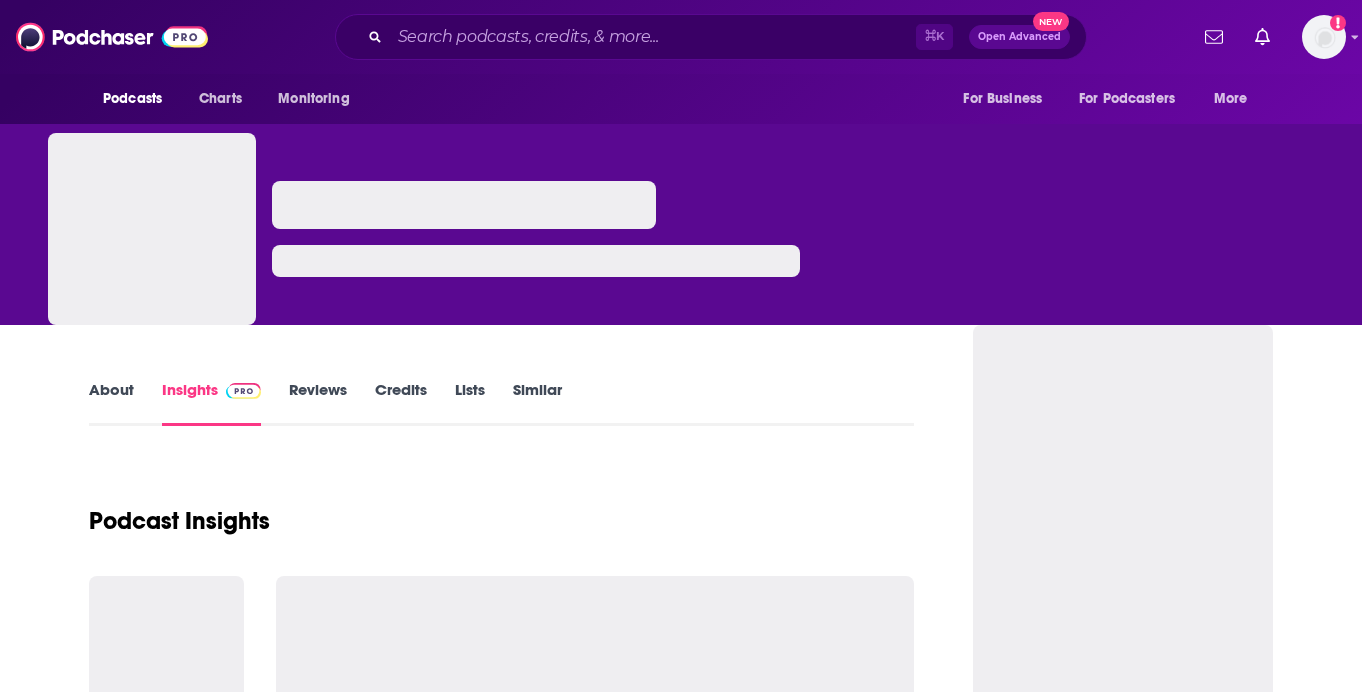 scroll, scrollTop: 0, scrollLeft: 0, axis: both 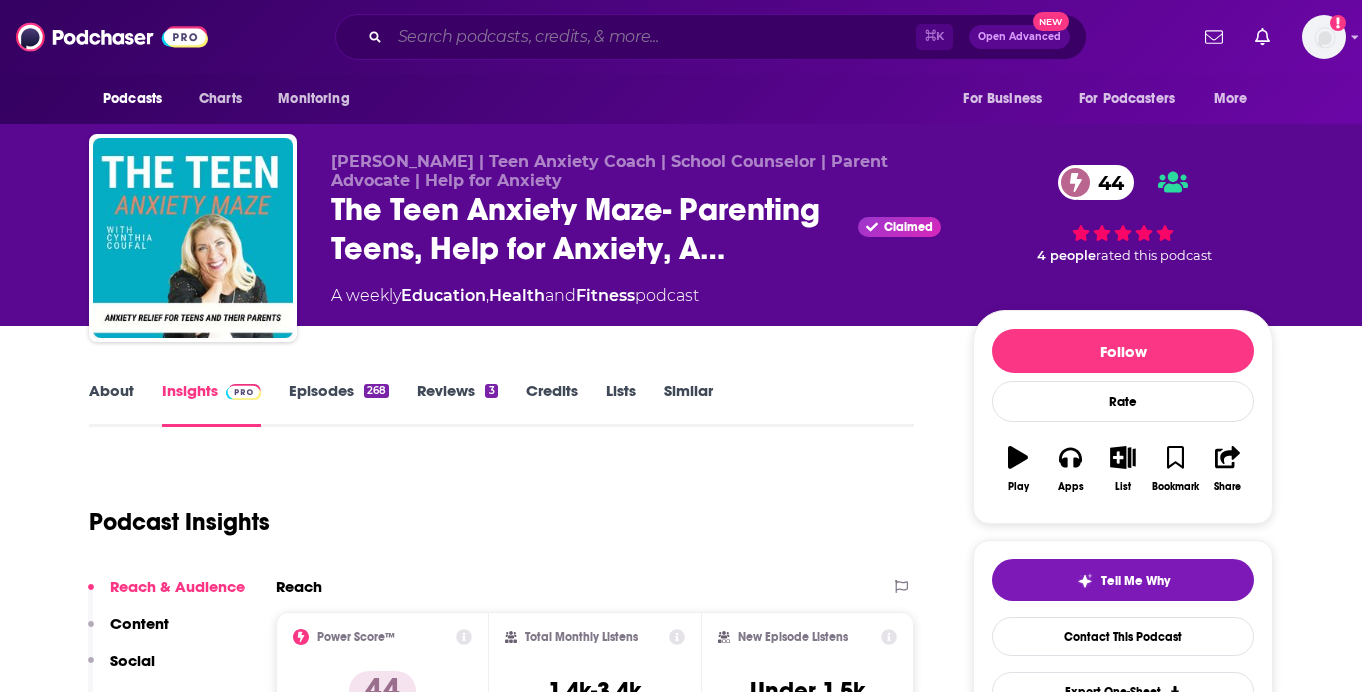 click at bounding box center [653, 37] 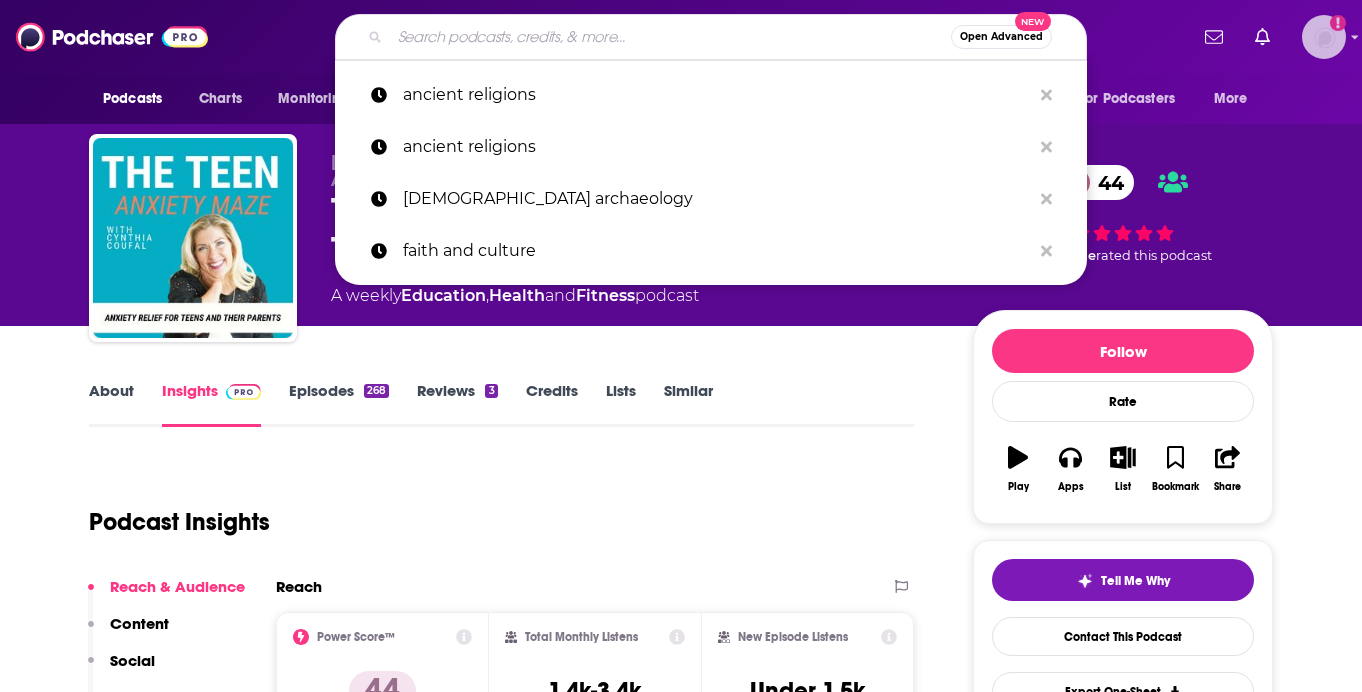 click at bounding box center [1324, 37] 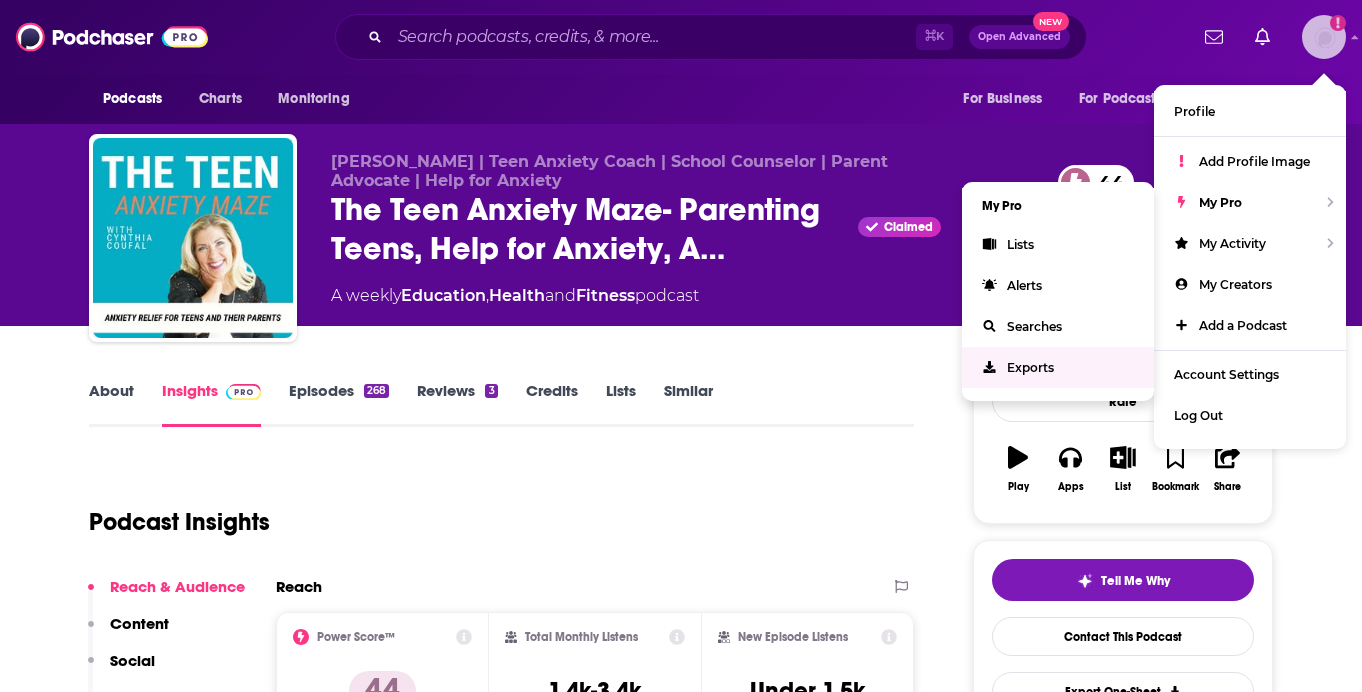 click on "Exports" at bounding box center [1030, 367] 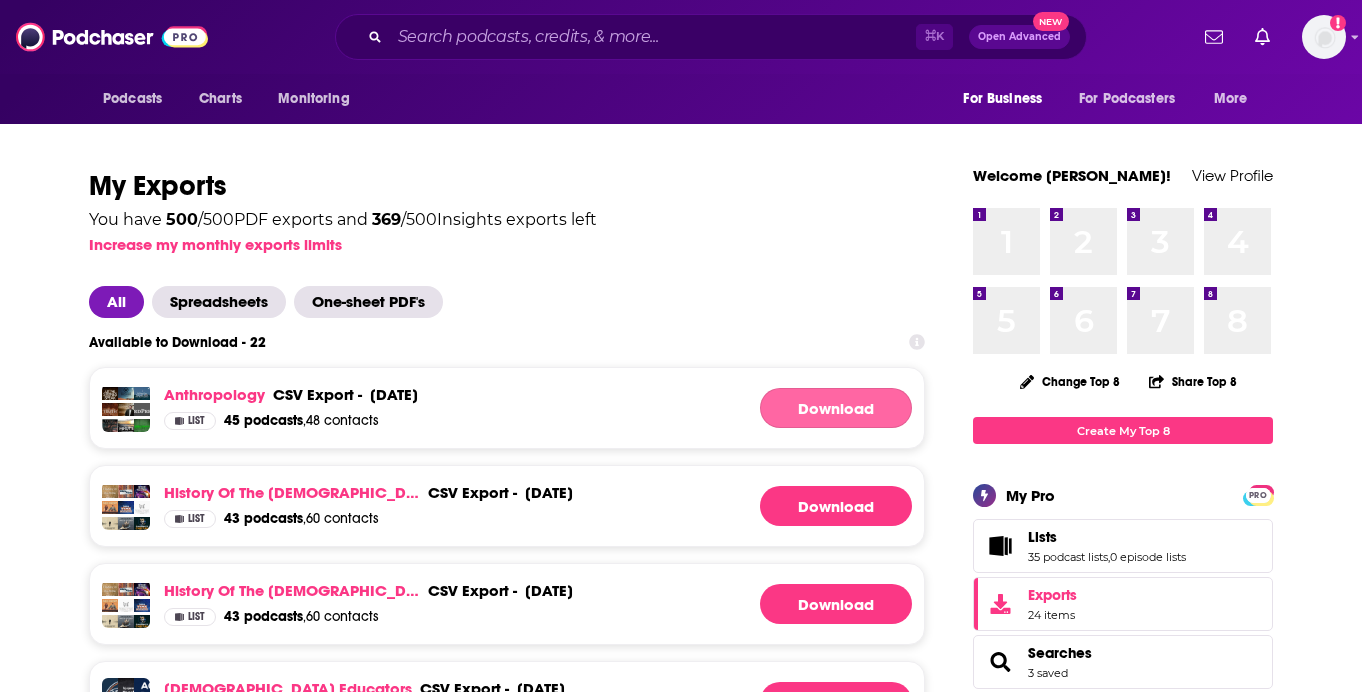click on "Download" at bounding box center (836, 408) 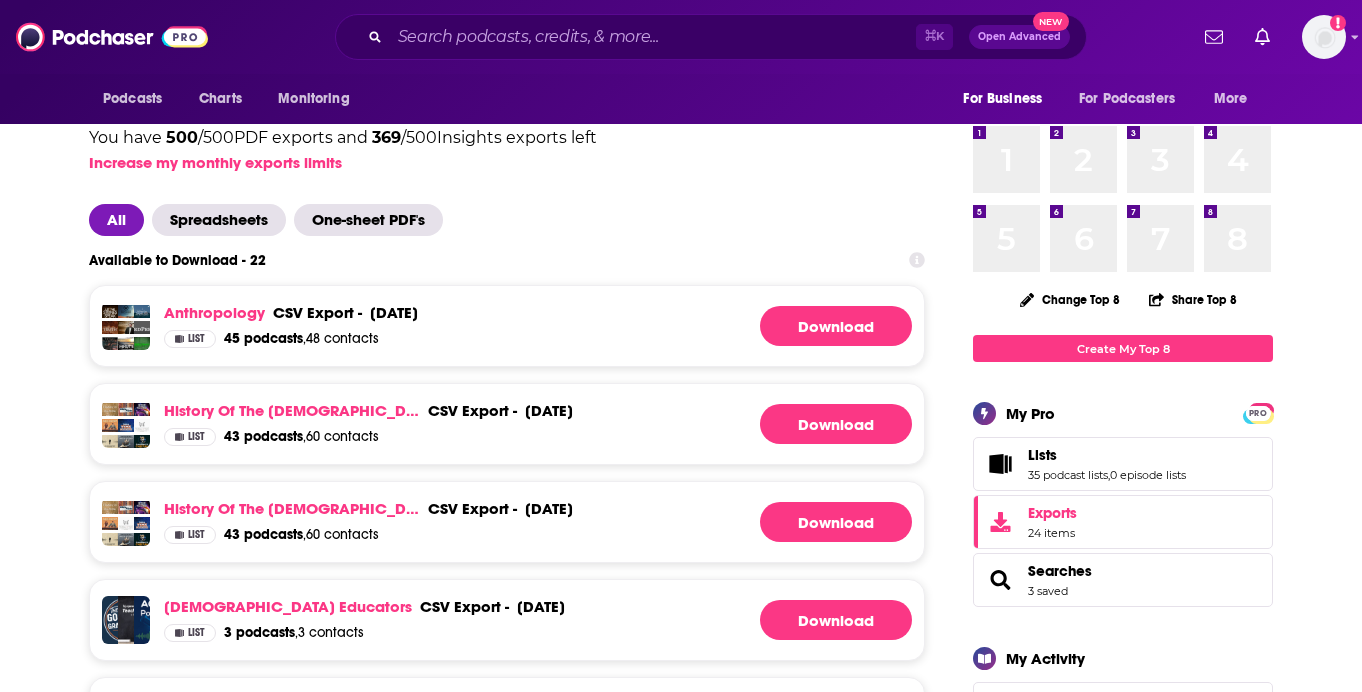 scroll, scrollTop: 0, scrollLeft: 0, axis: both 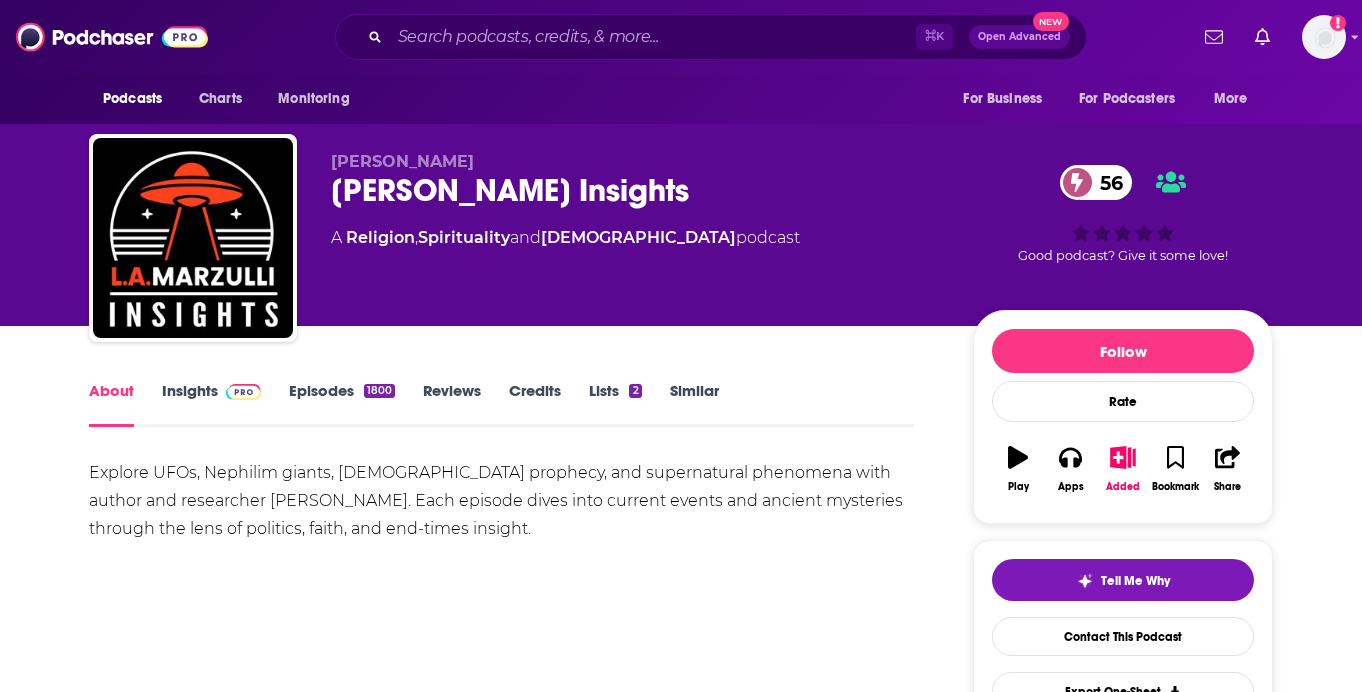 click at bounding box center [243, 392] 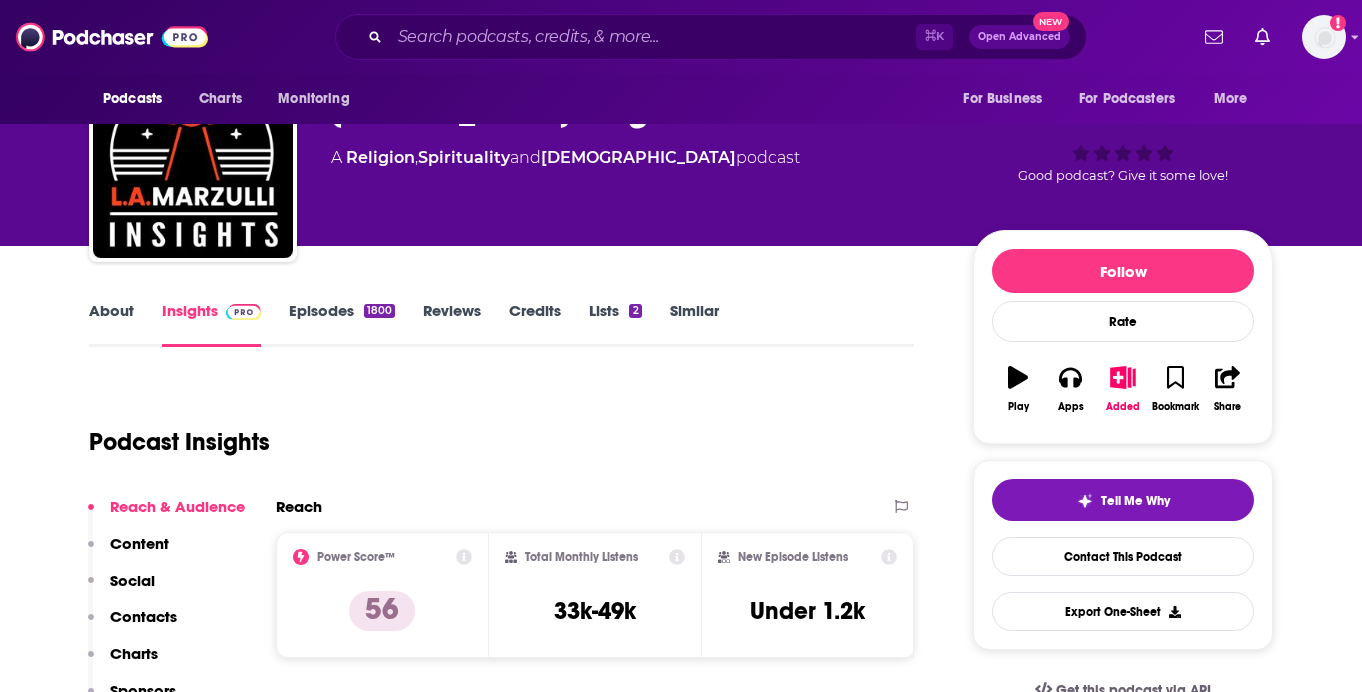 scroll, scrollTop: 0, scrollLeft: 0, axis: both 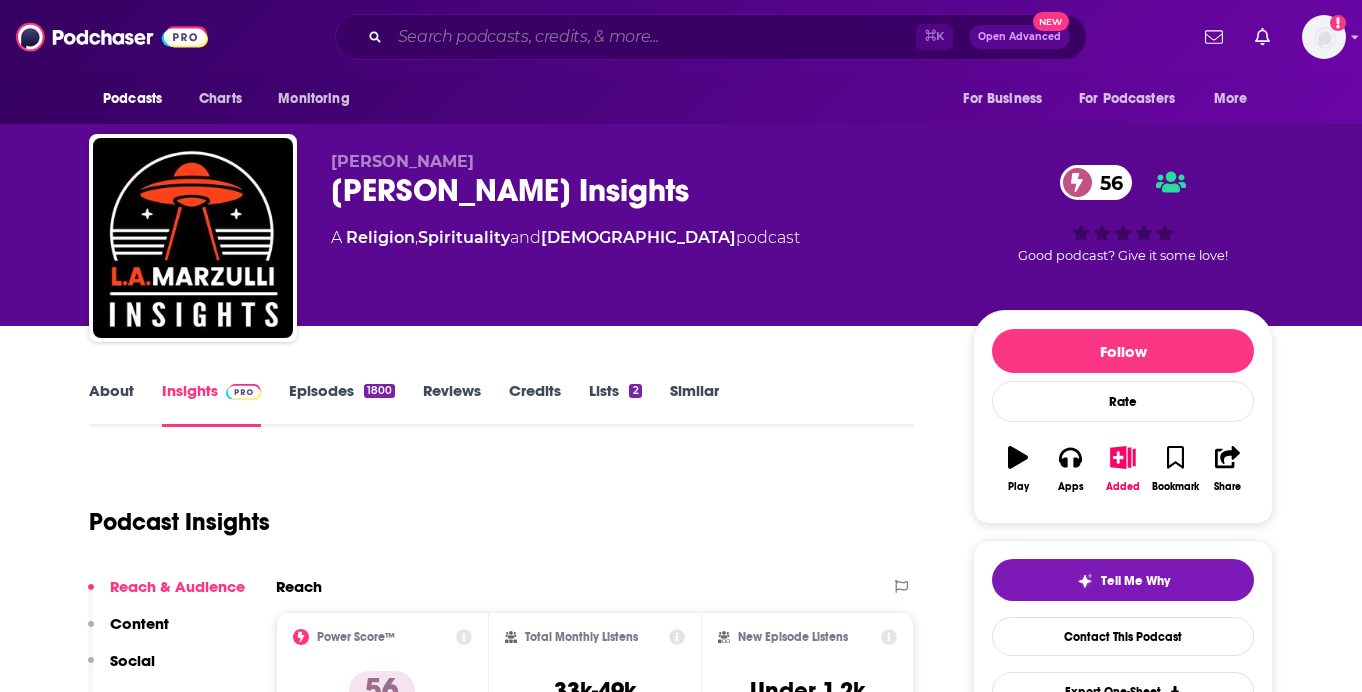 click at bounding box center (653, 37) 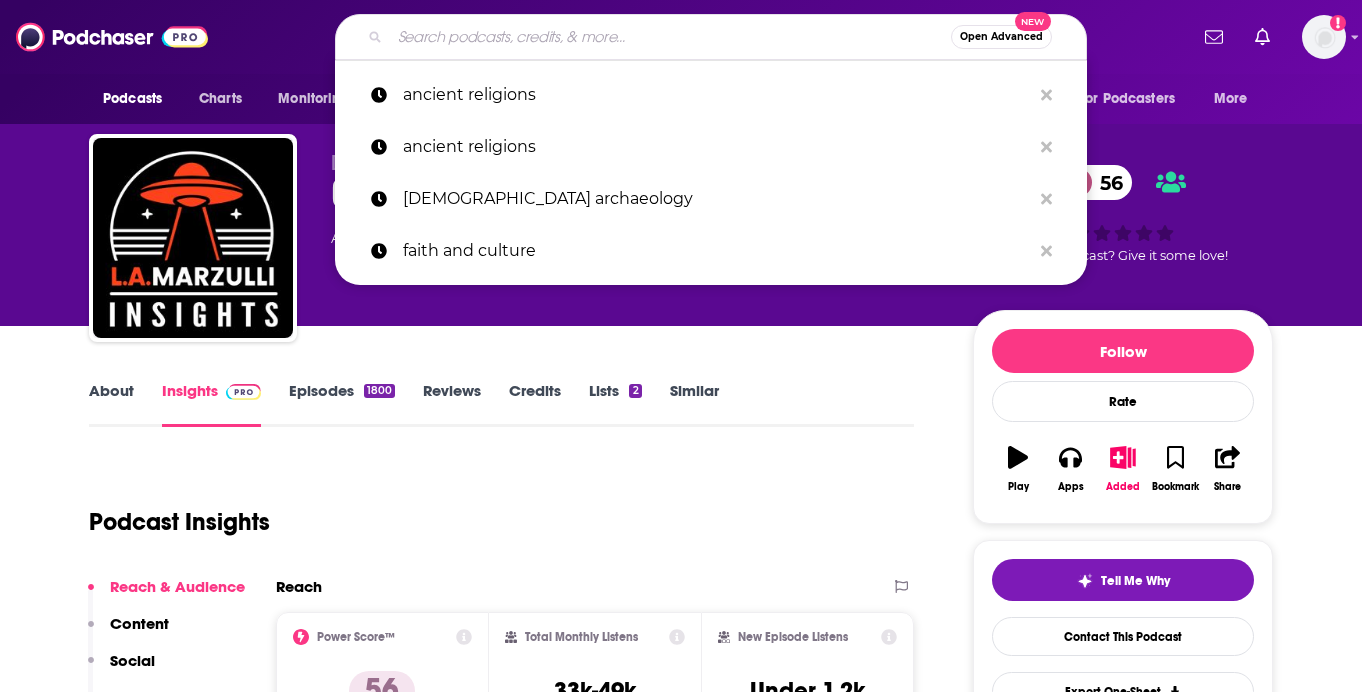 paste on "Hope Unlocked 🔑 | [DEMOGRAPHIC_DATA] Testimonies, Hope & Healing, Faith-Based Inspiration, Purpose & Calling, Kingdom Business & Ministry" 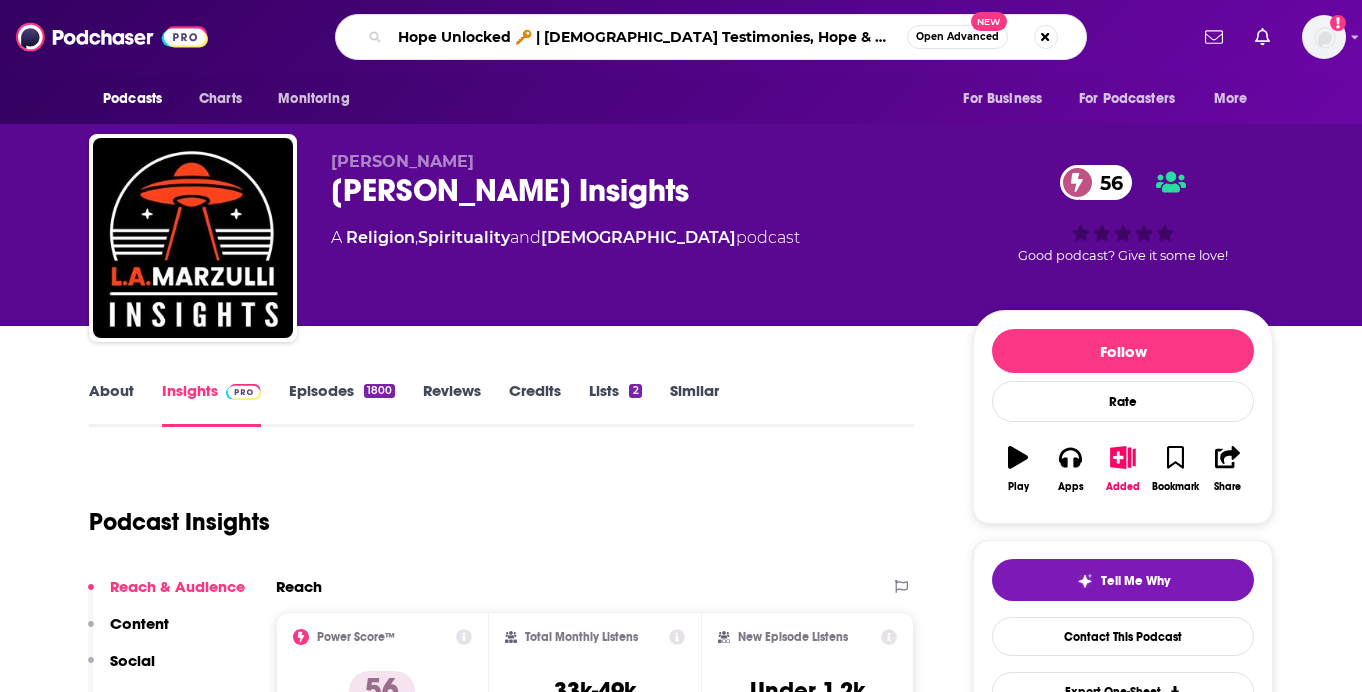 scroll, scrollTop: 0, scrollLeft: 461, axis: horizontal 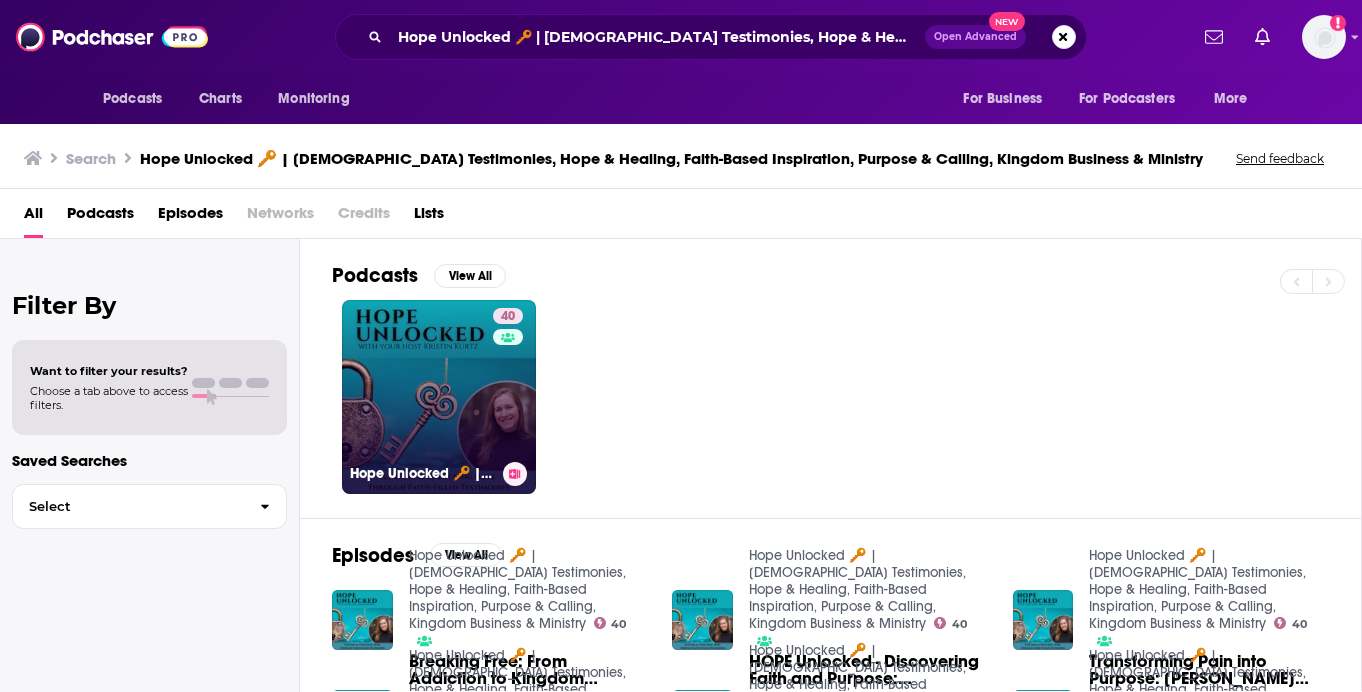click on "40 Hope Unlocked 🔑 | [DEMOGRAPHIC_DATA] Testimonies, Hope & Healing, Faith-Based Inspiration, Purpose & Calling, Kingdom Business & Ministry" at bounding box center (439, 397) 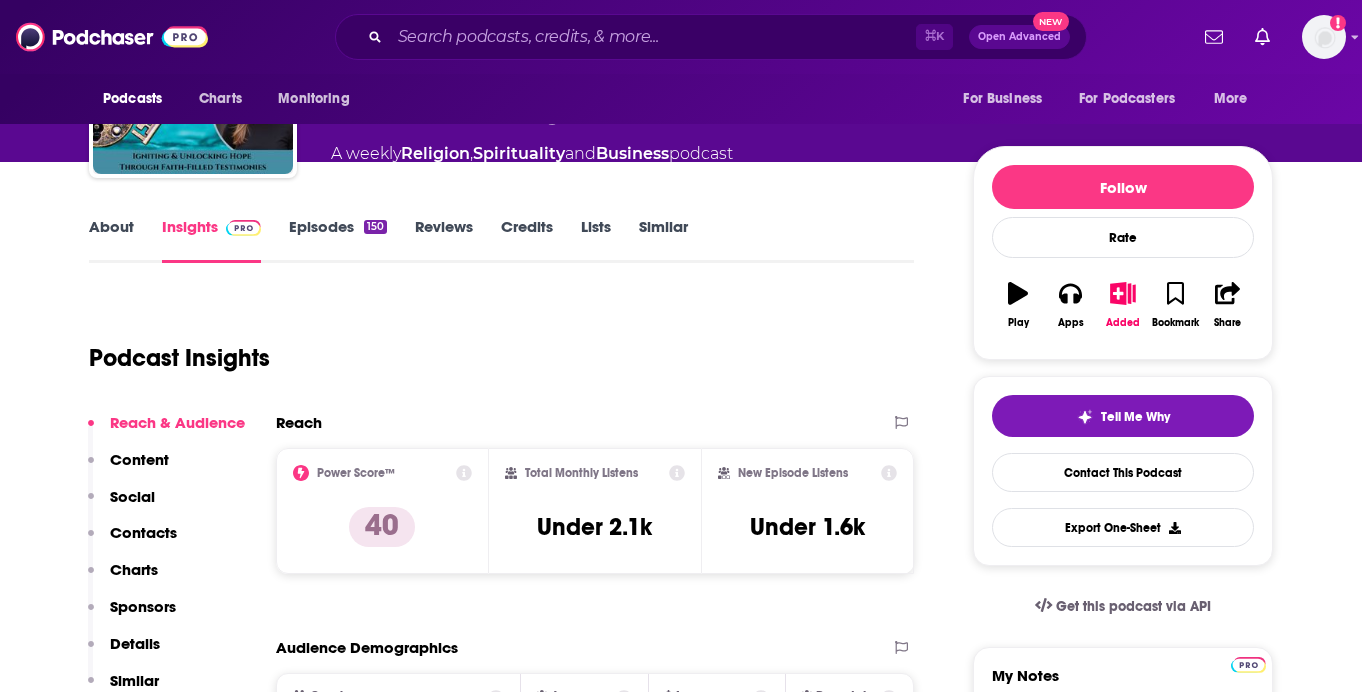 scroll, scrollTop: 0, scrollLeft: 0, axis: both 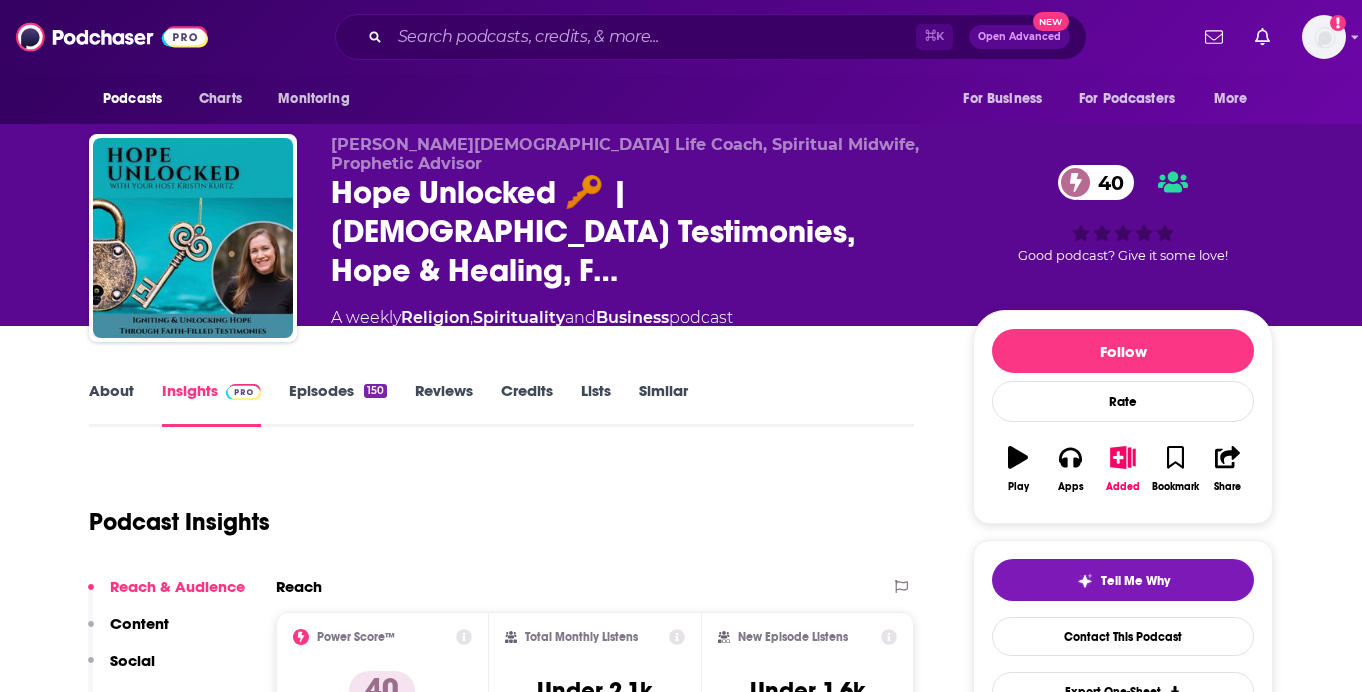 click on "150" at bounding box center [375, 391] 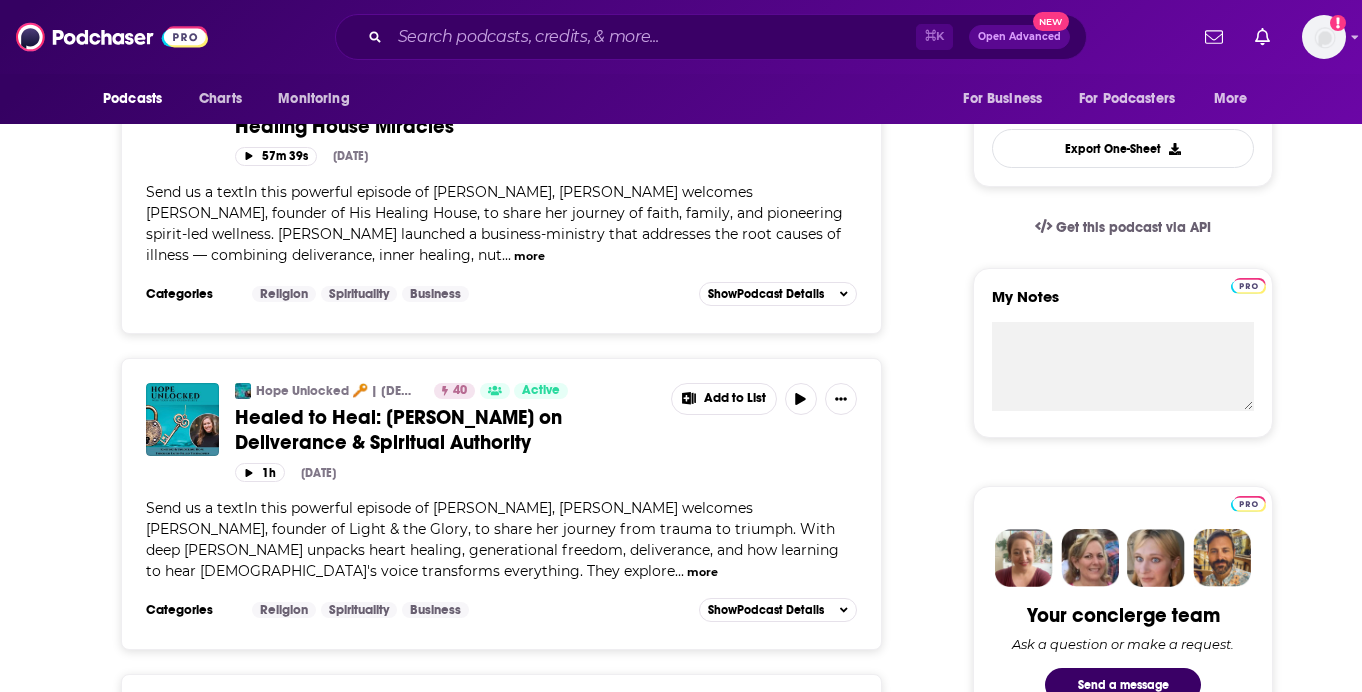scroll, scrollTop: 0, scrollLeft: 0, axis: both 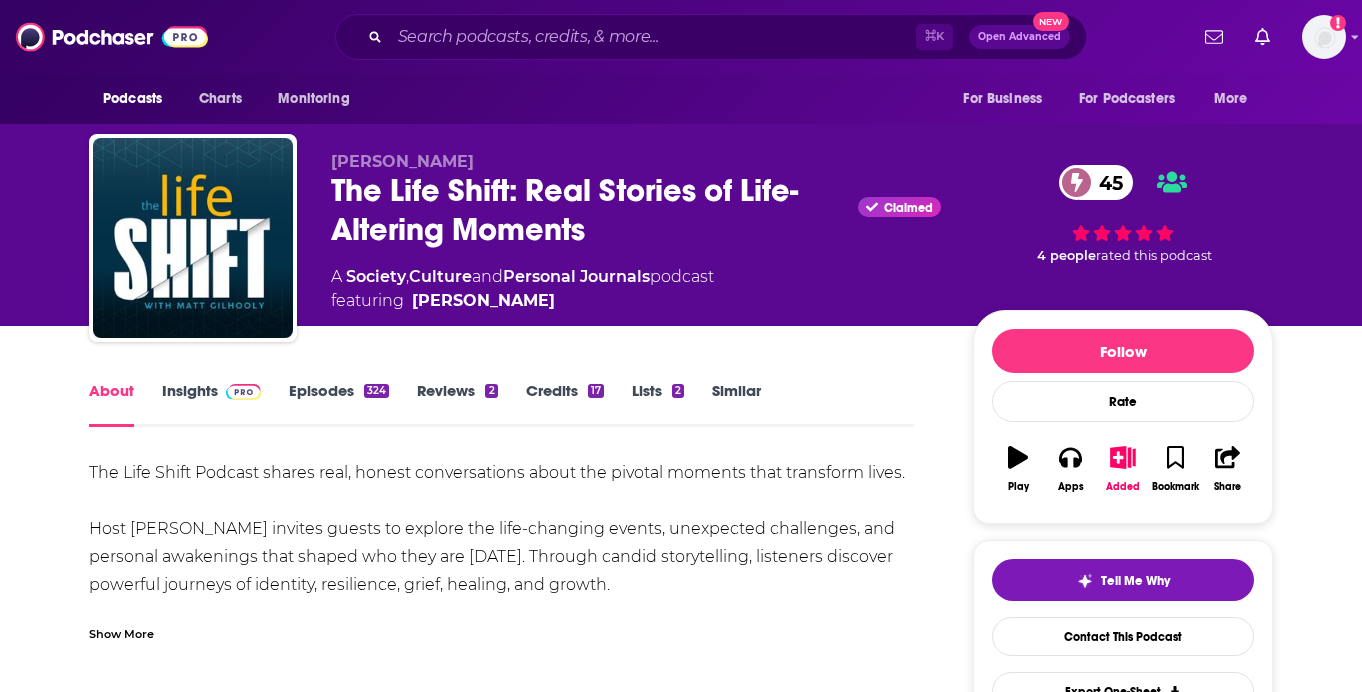 click on "Episodes 324" at bounding box center [339, 404] 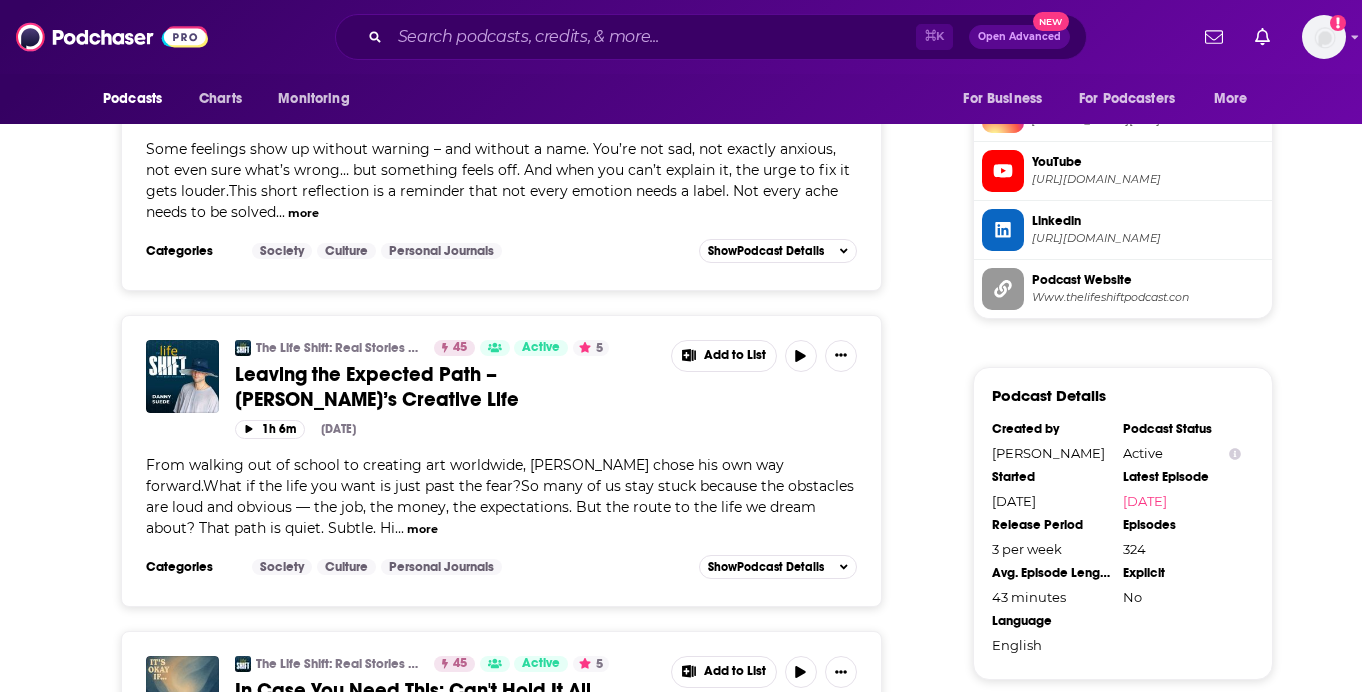 scroll, scrollTop: 1856, scrollLeft: 0, axis: vertical 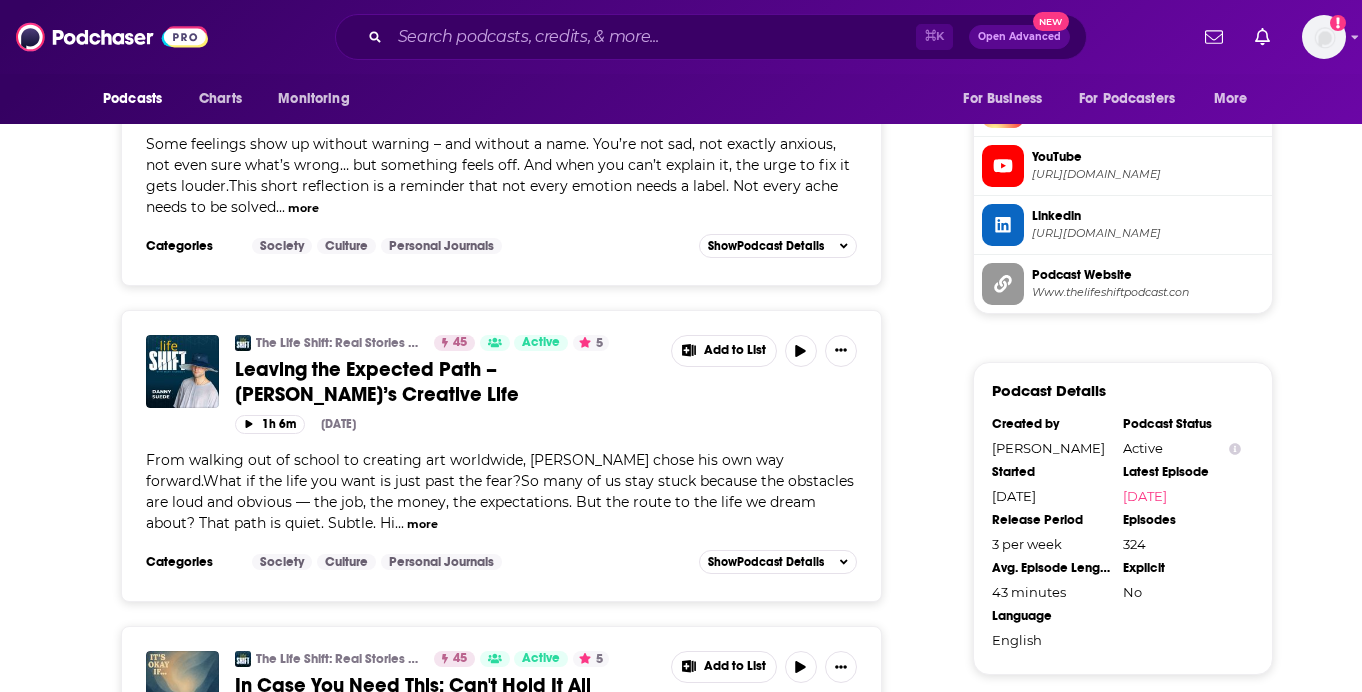 click on "Personal Journals" at bounding box center [441, 562] 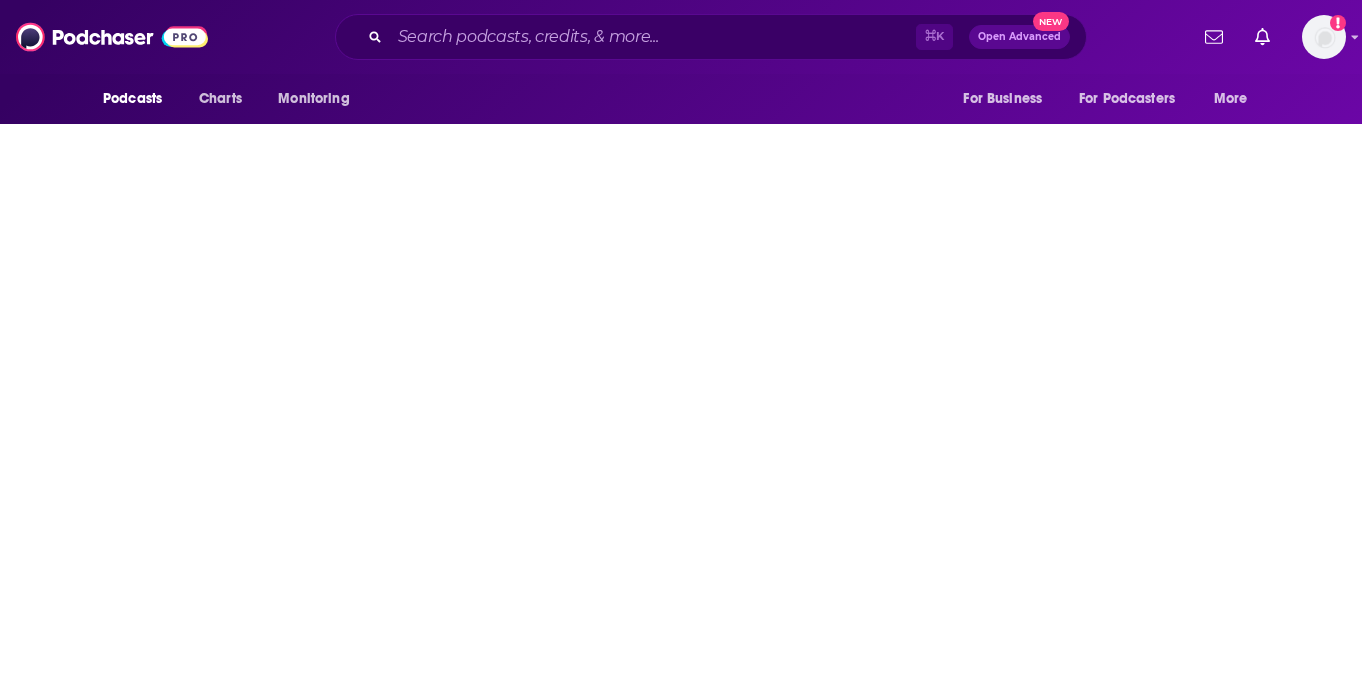 scroll, scrollTop: 0, scrollLeft: 0, axis: both 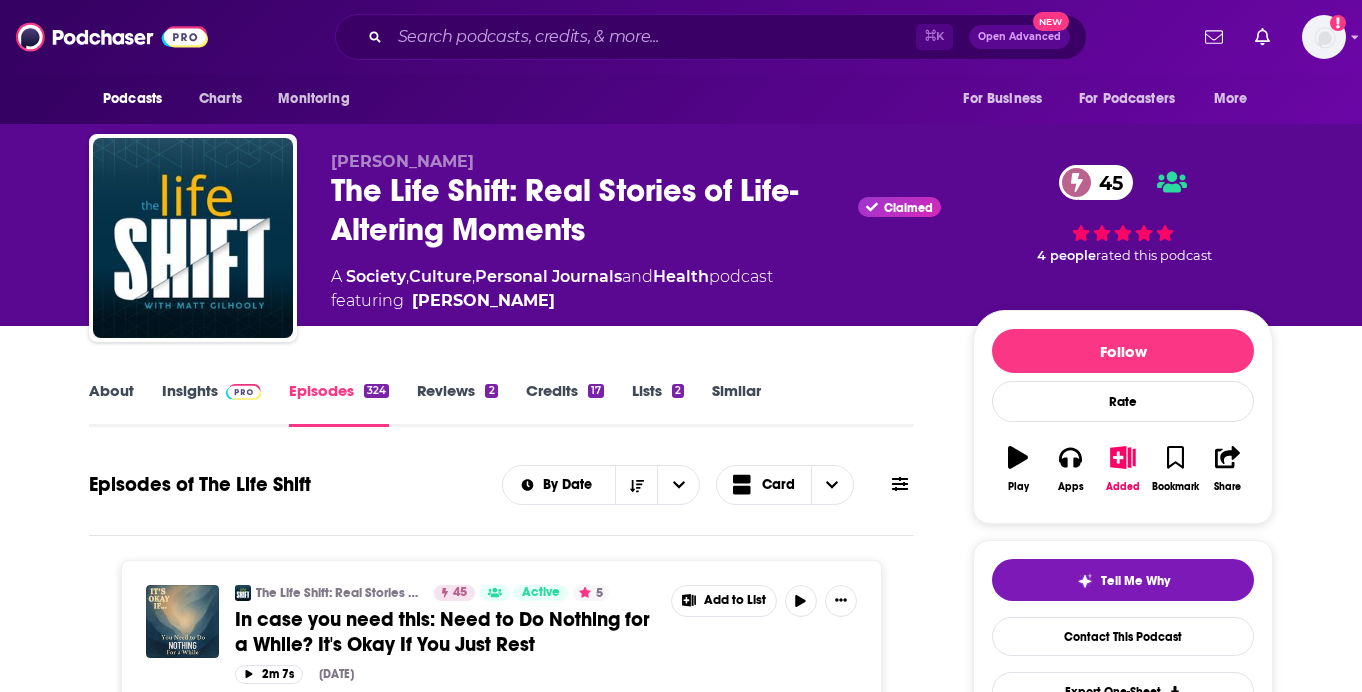 click on "Reviews 2" at bounding box center (457, 404) 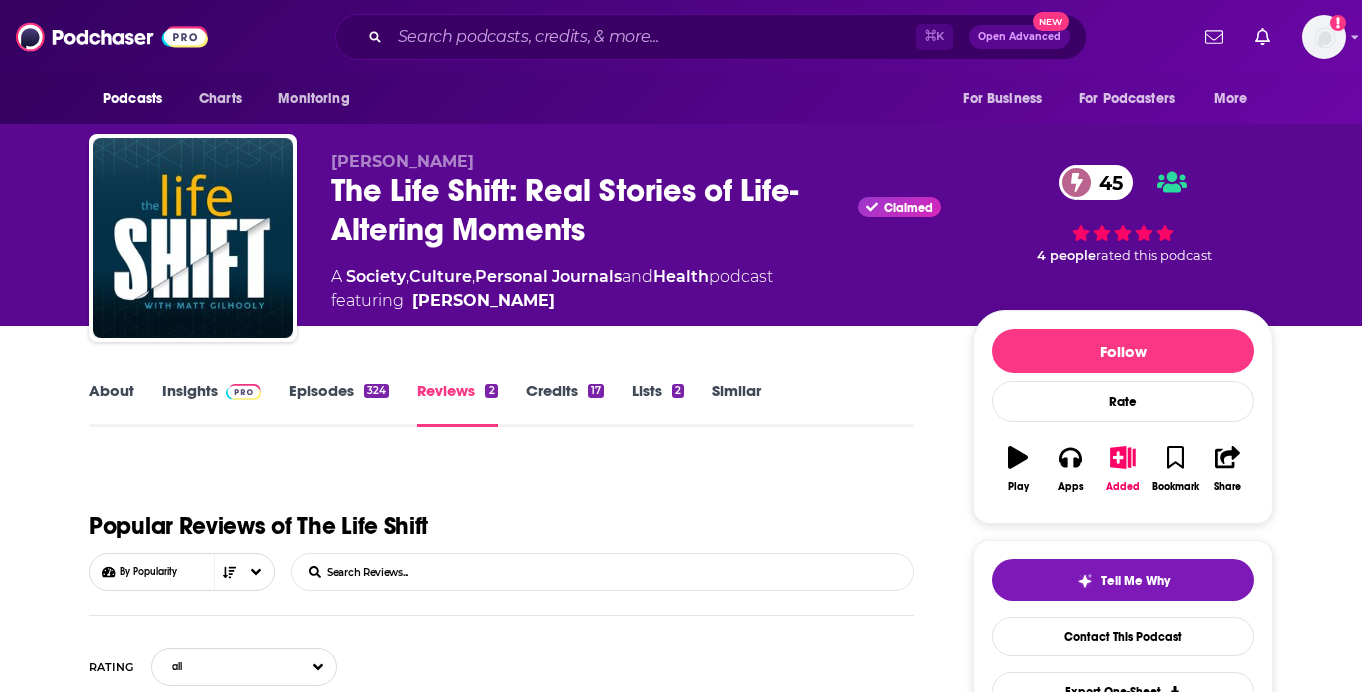 click on "Insights" at bounding box center (211, 404) 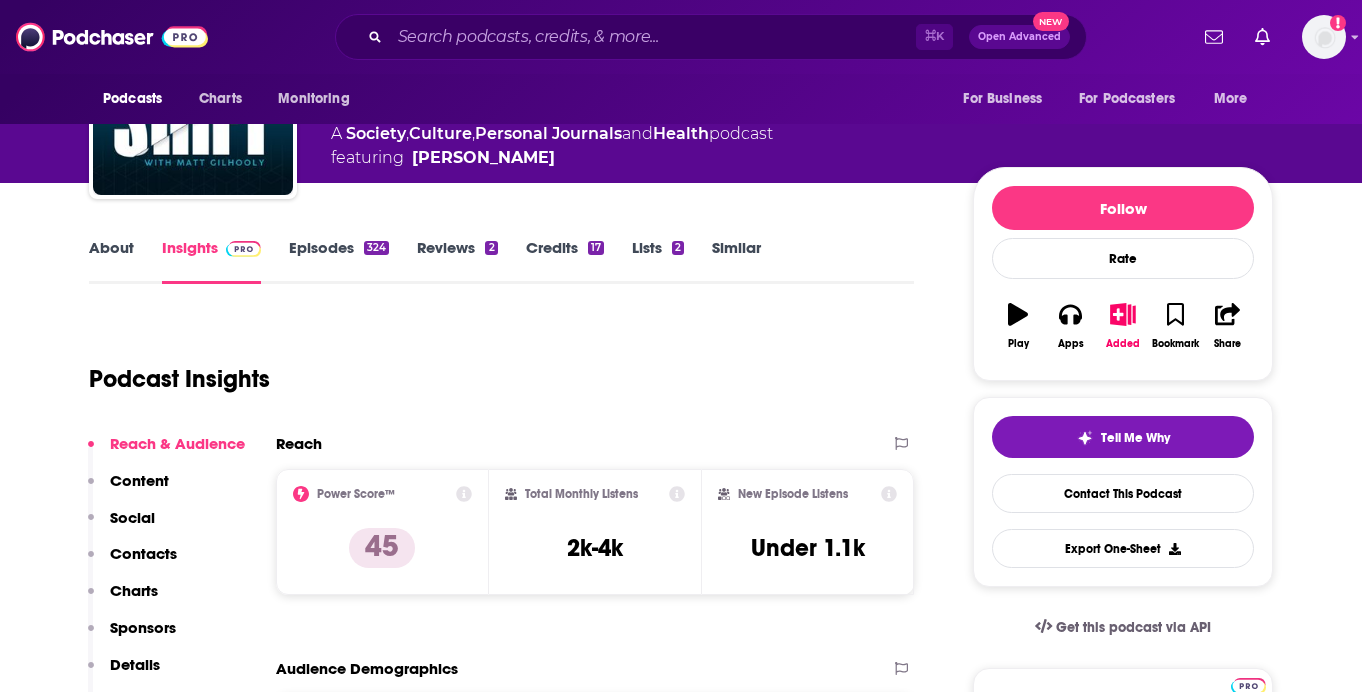 scroll, scrollTop: 148, scrollLeft: 0, axis: vertical 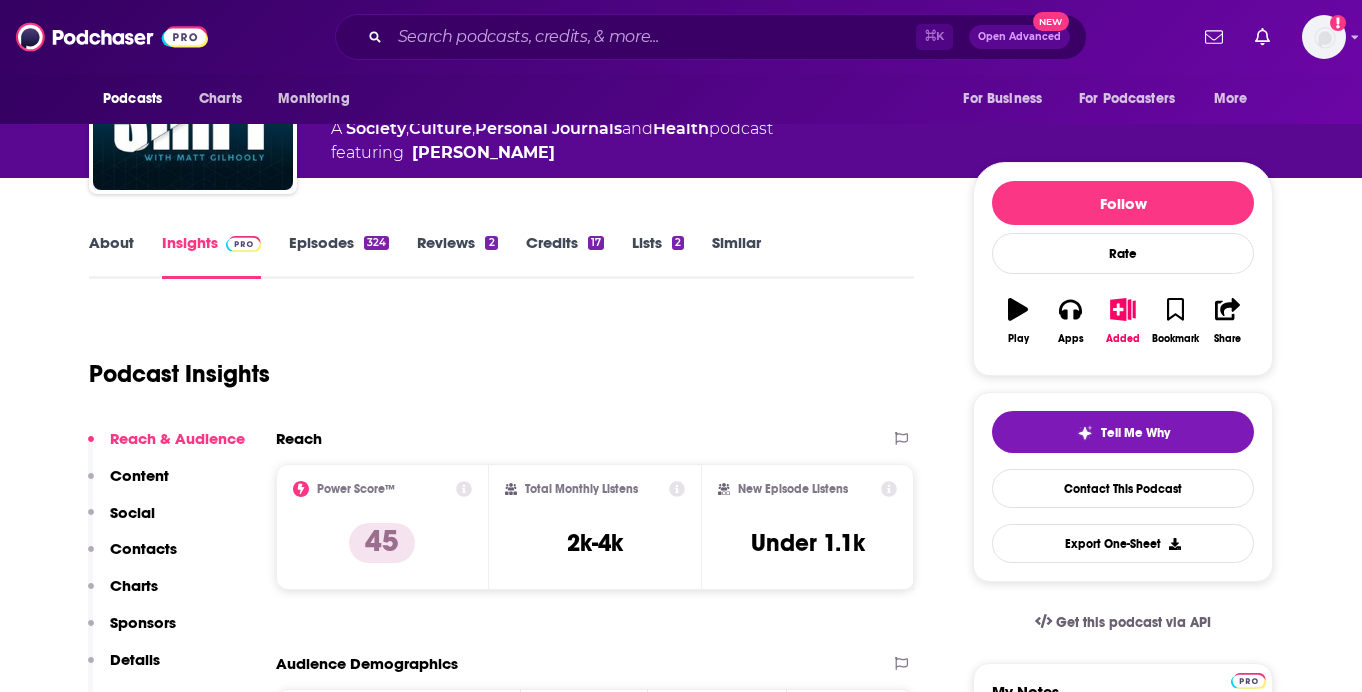 click on "Episodes 324" at bounding box center [339, 256] 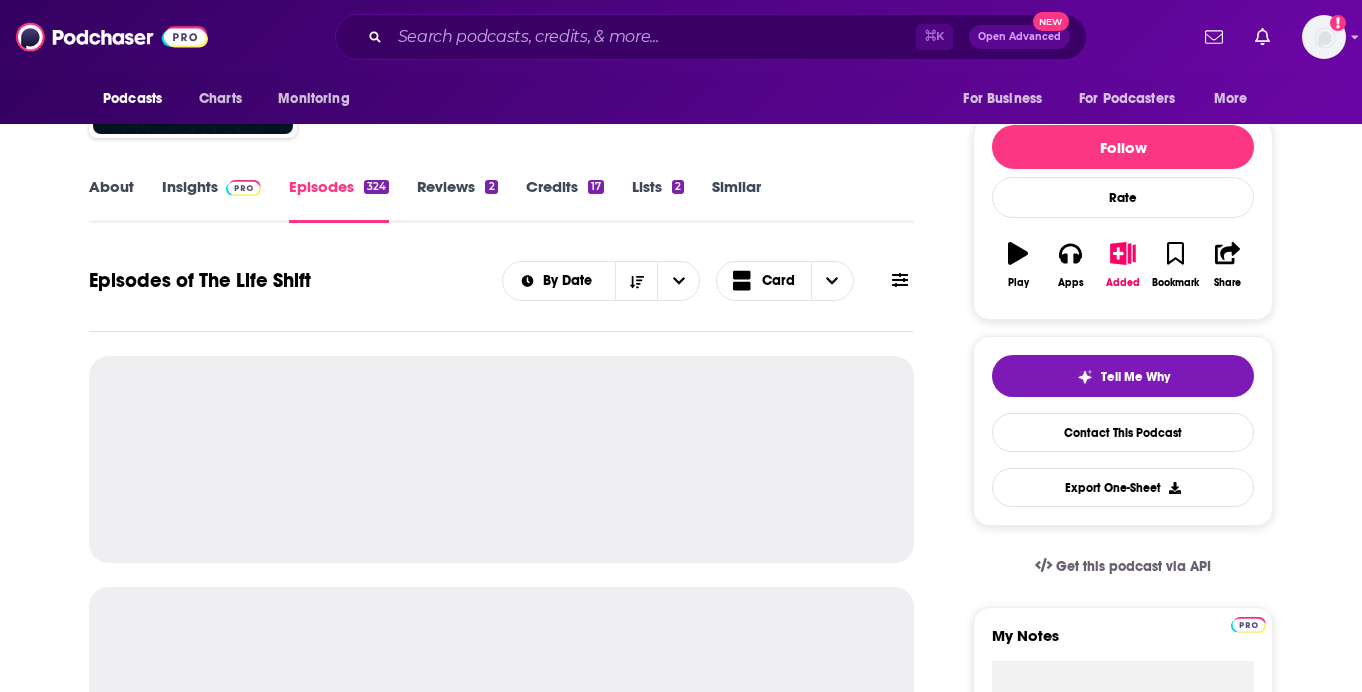 scroll, scrollTop: 206, scrollLeft: 0, axis: vertical 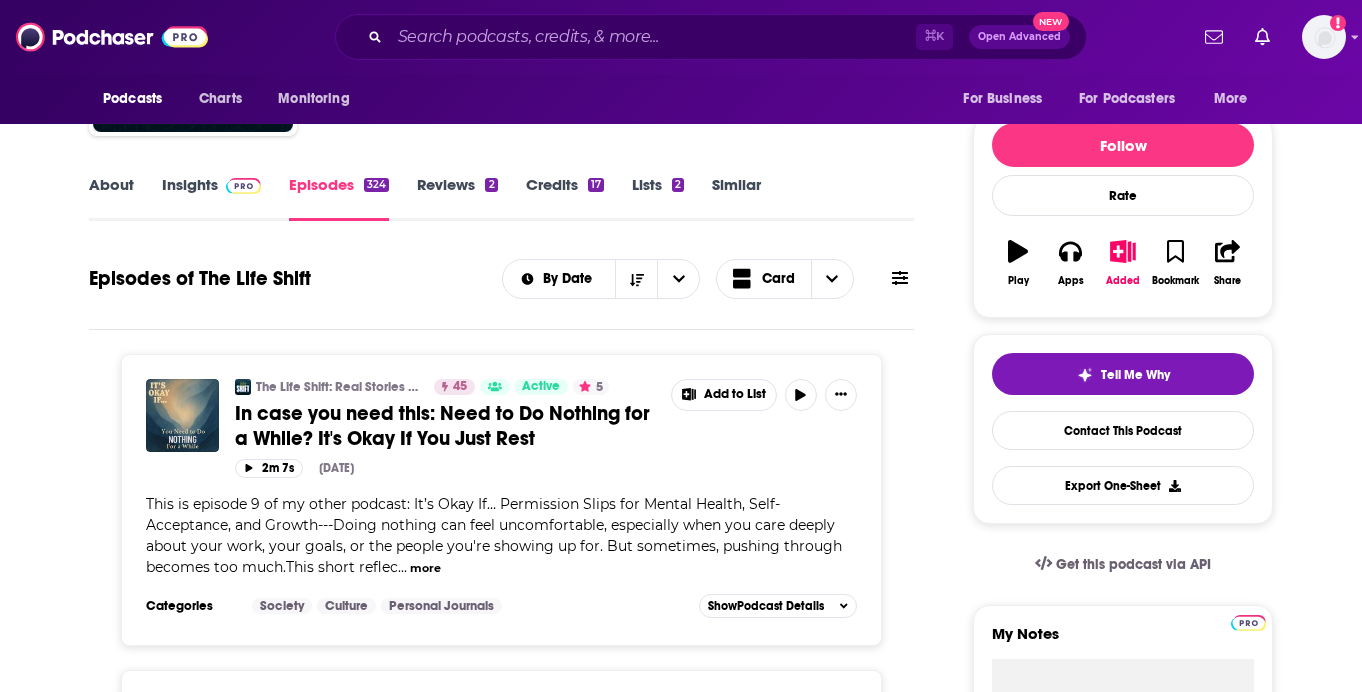 click on "more" at bounding box center [425, 568] 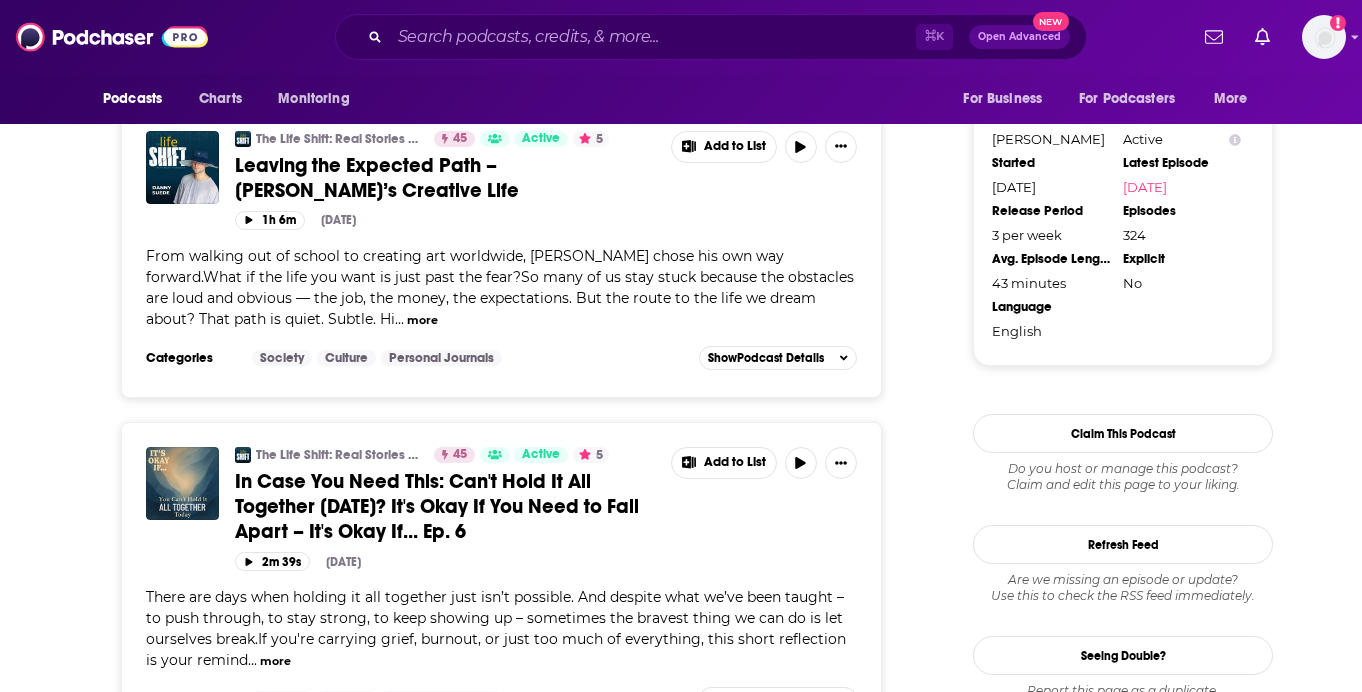 scroll, scrollTop: 2167, scrollLeft: 0, axis: vertical 